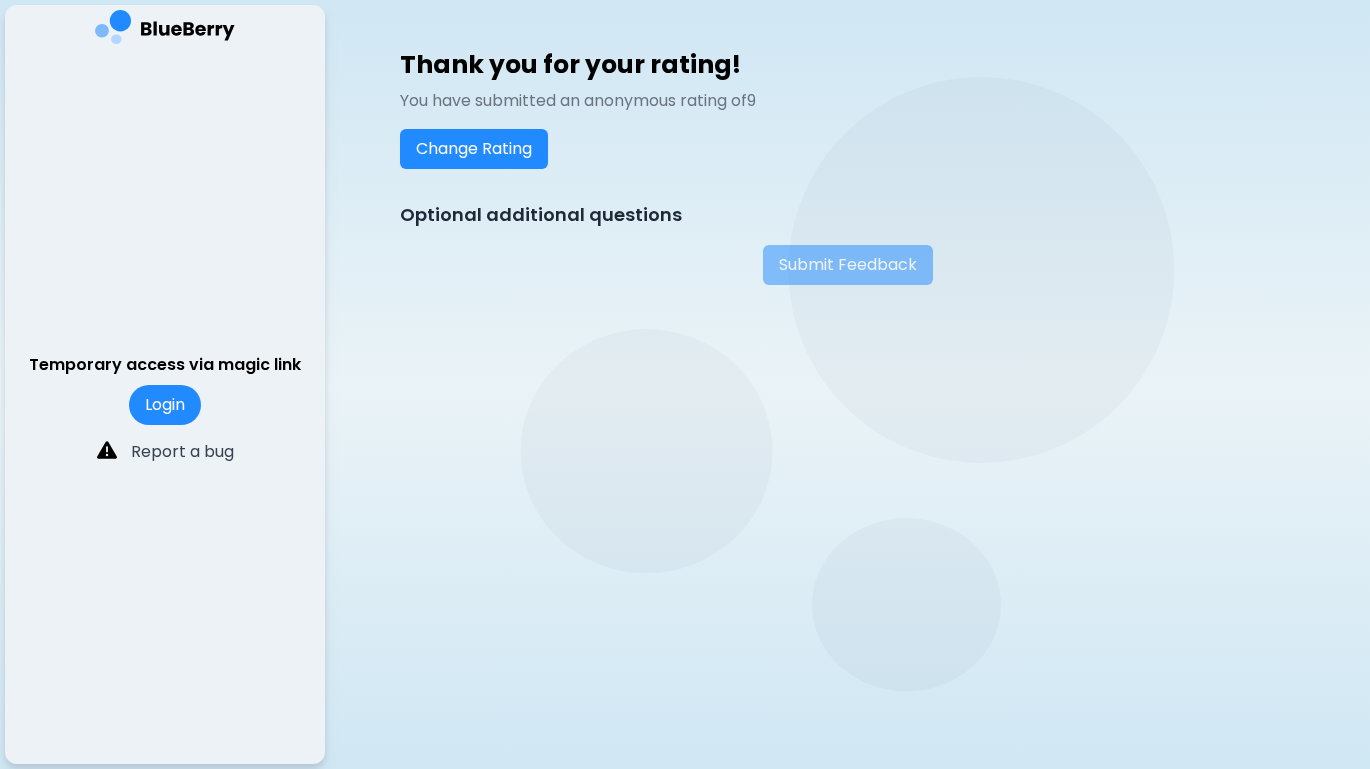 scroll, scrollTop: 0, scrollLeft: 0, axis: both 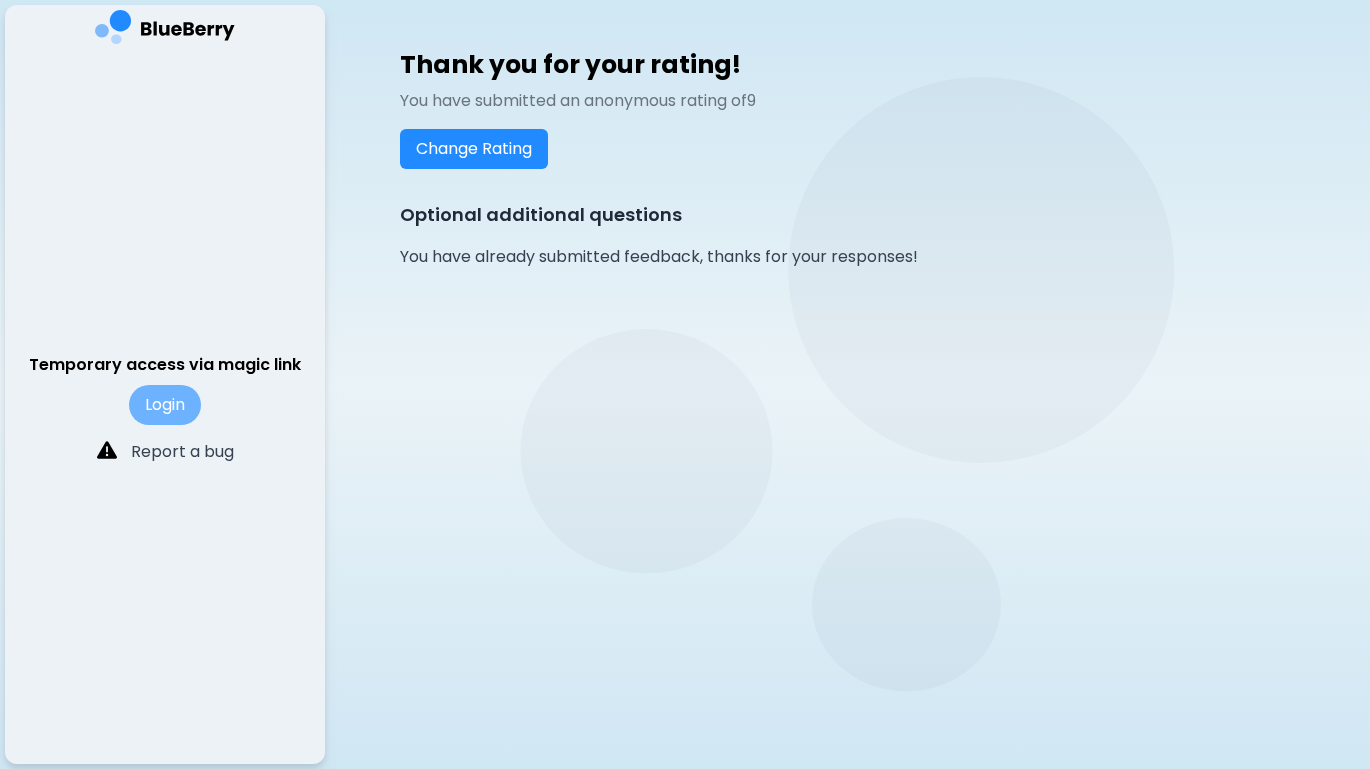 click on "Login" at bounding box center (165, 405) 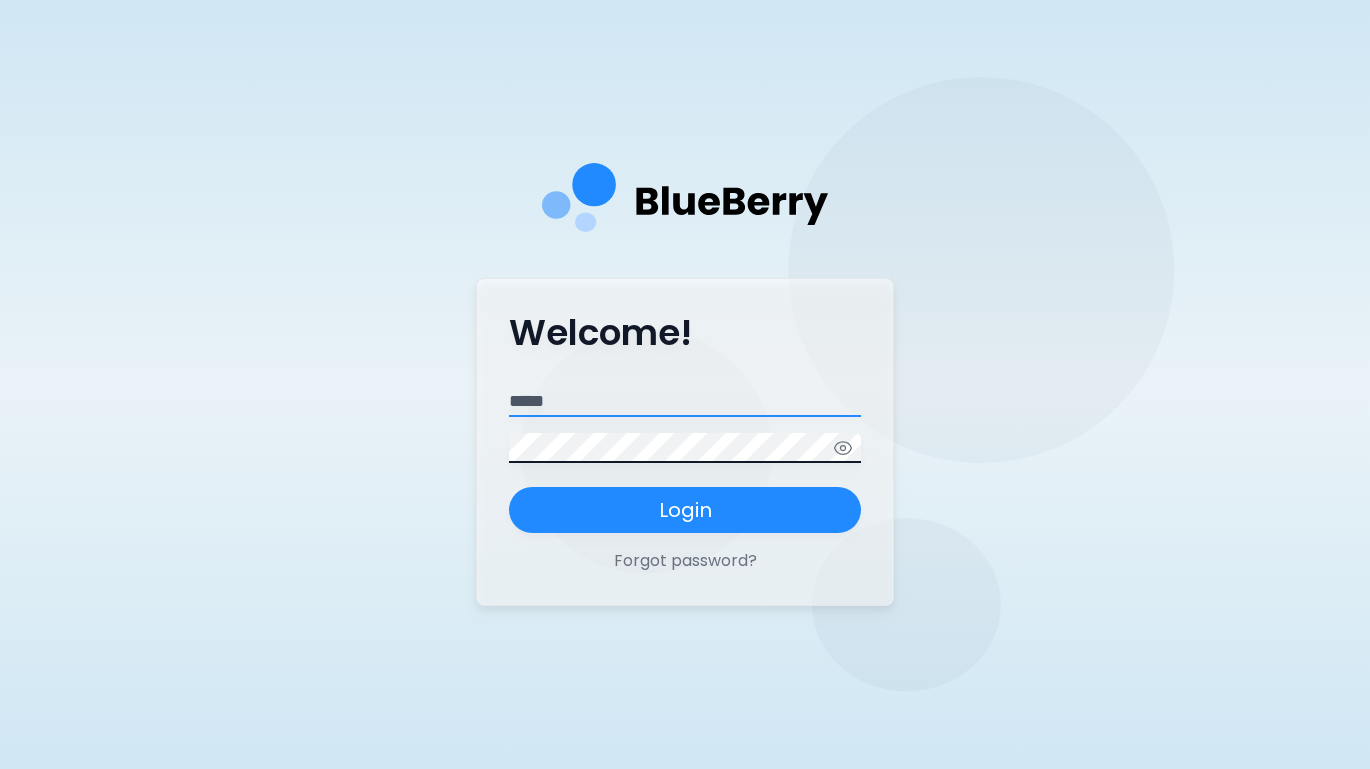 click on "Email" at bounding box center [685, 402] 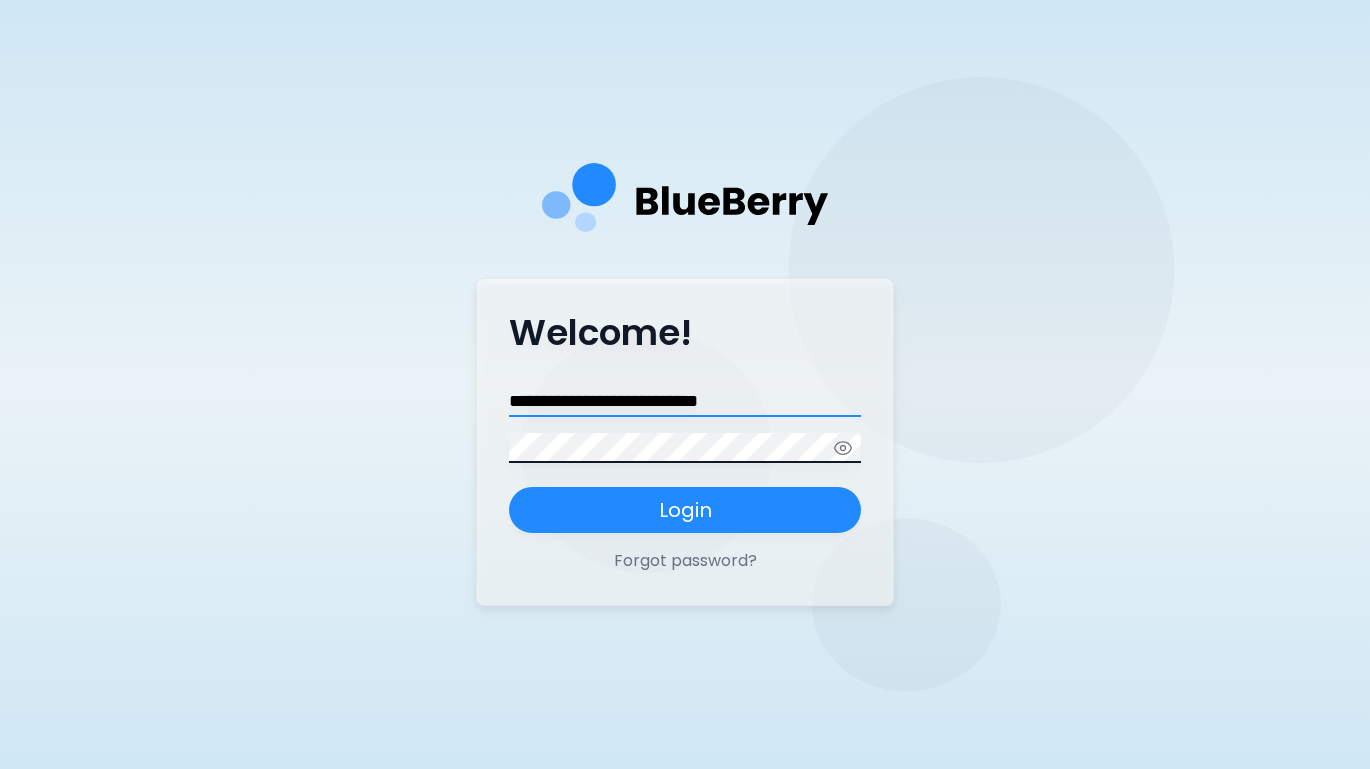 type on "**********" 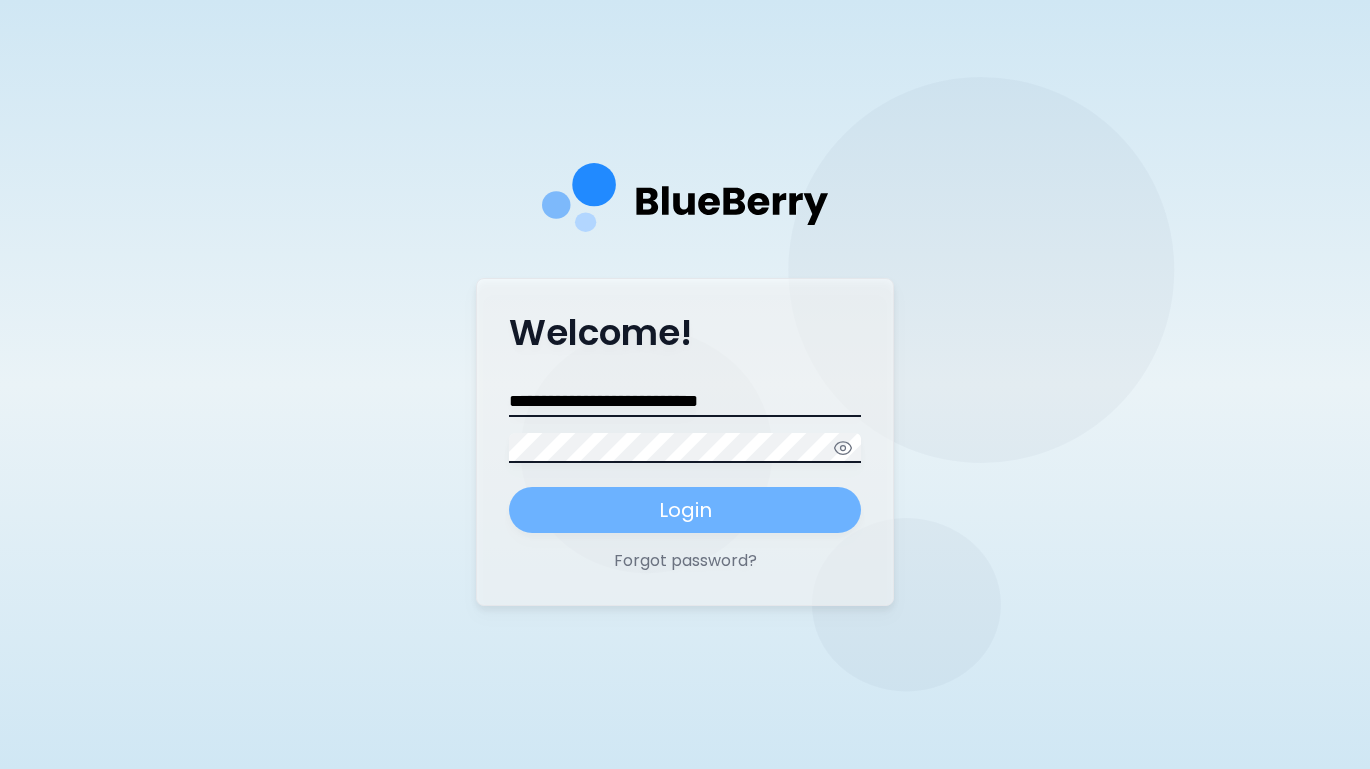 click on "Login" at bounding box center (685, 510) 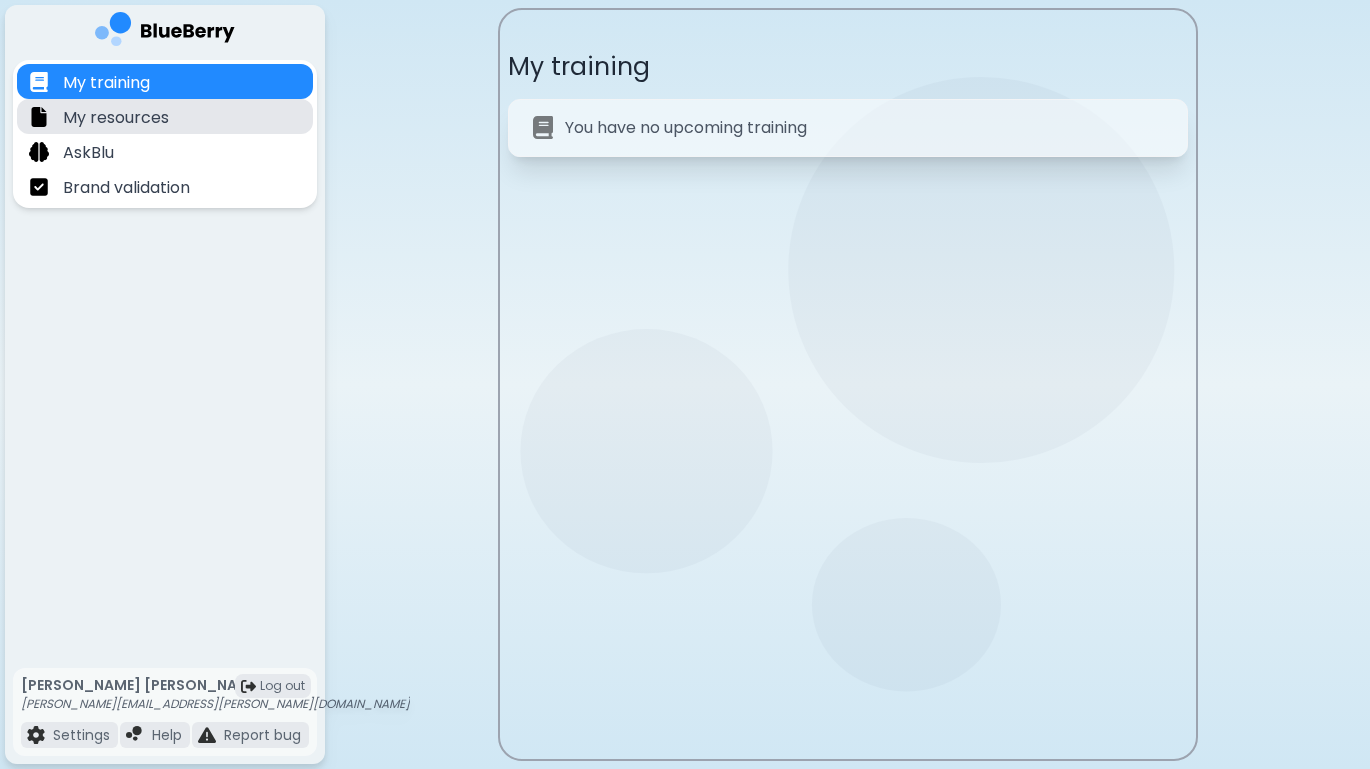 click on "My resources" at bounding box center (165, 116) 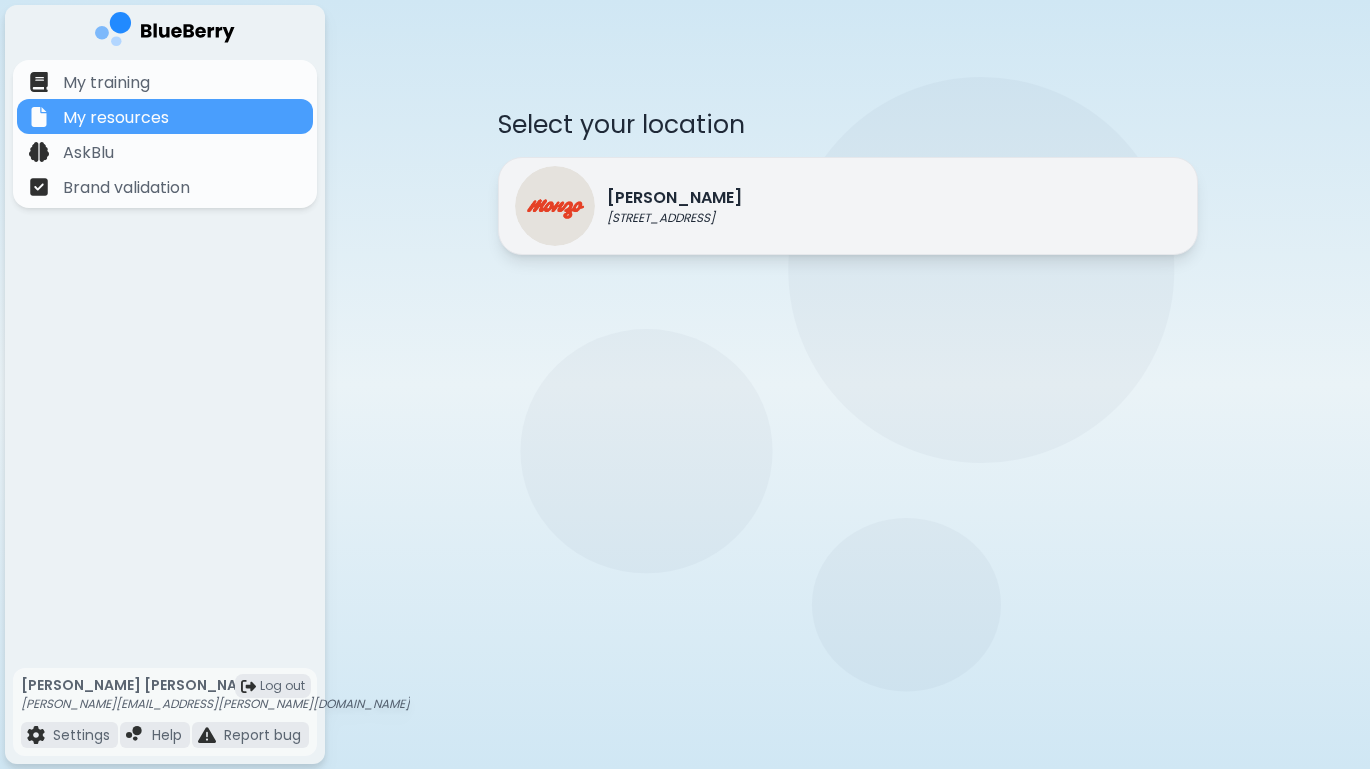 click on "[PERSON_NAME]" at bounding box center [674, 198] 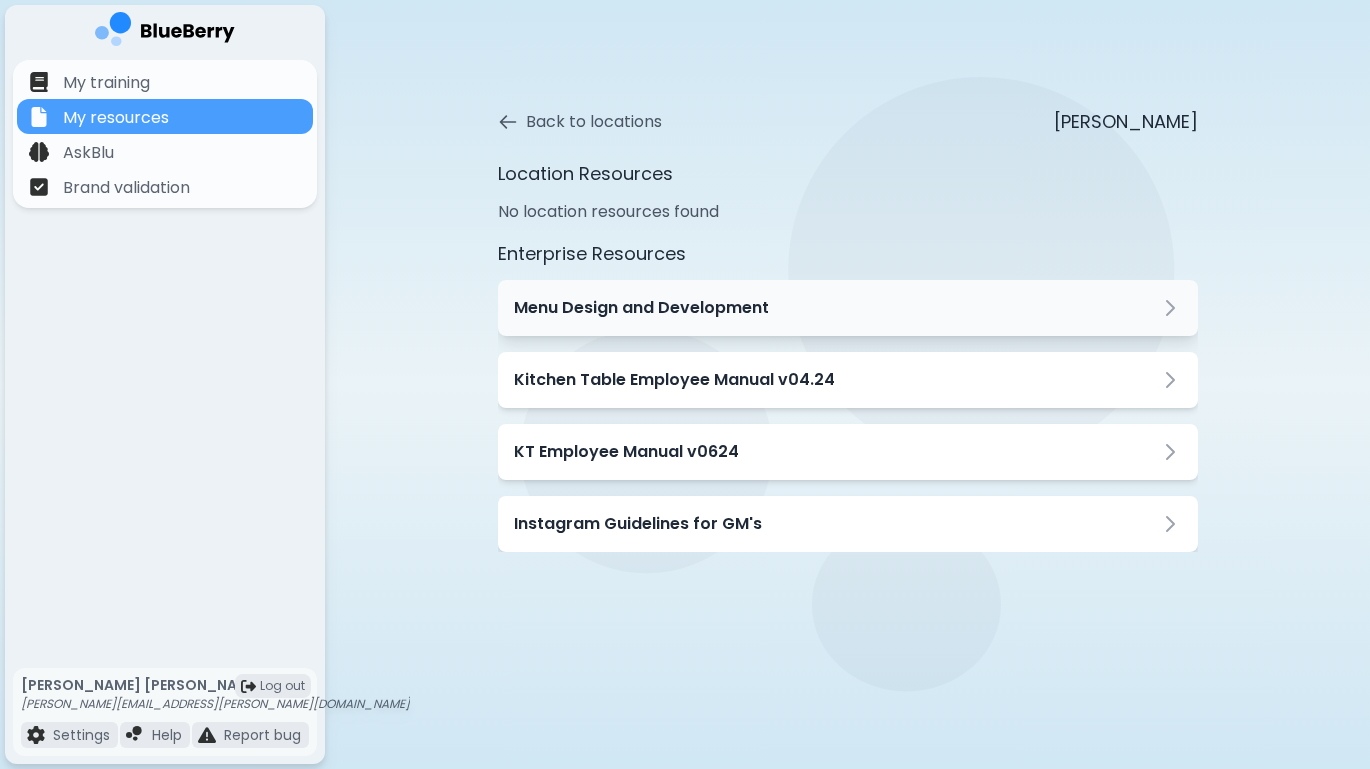 click on "Menu Design and Development" at bounding box center [848, 308] 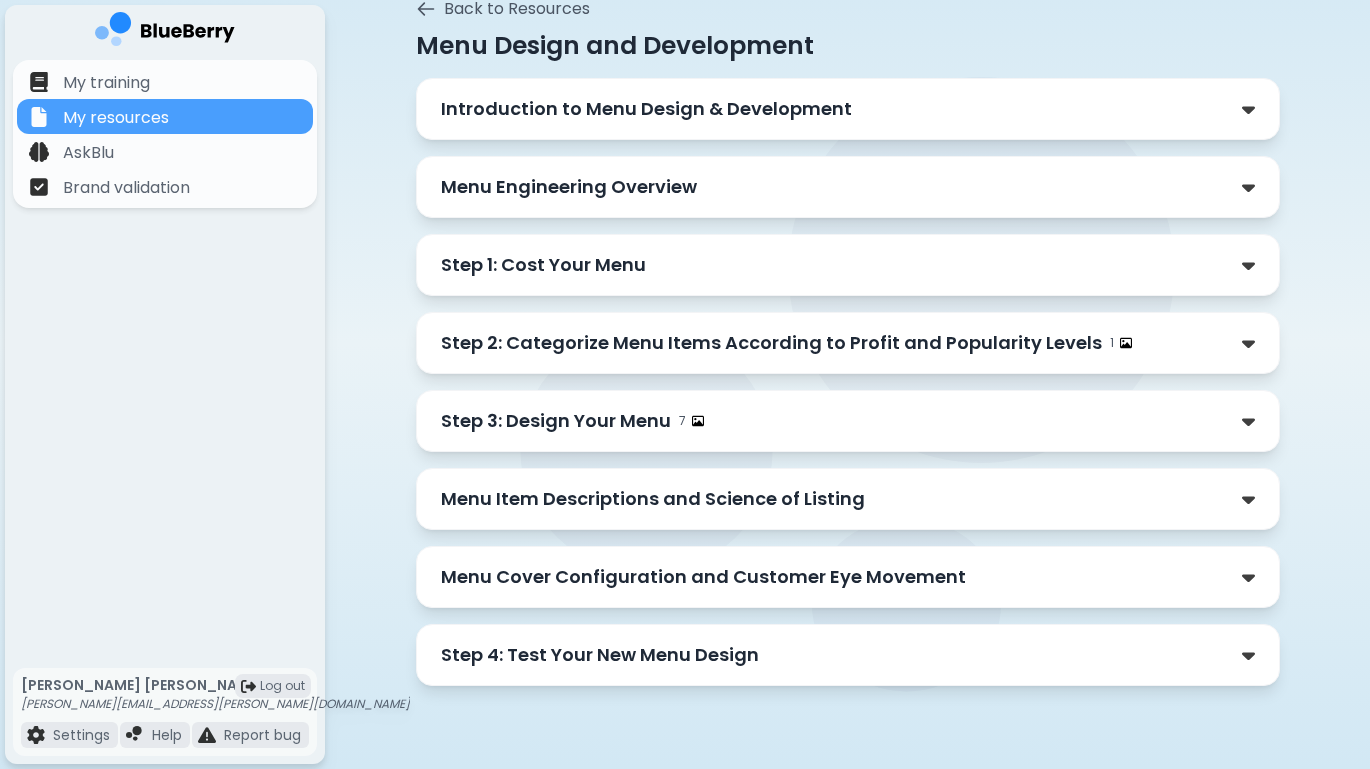 scroll, scrollTop: 66, scrollLeft: 0, axis: vertical 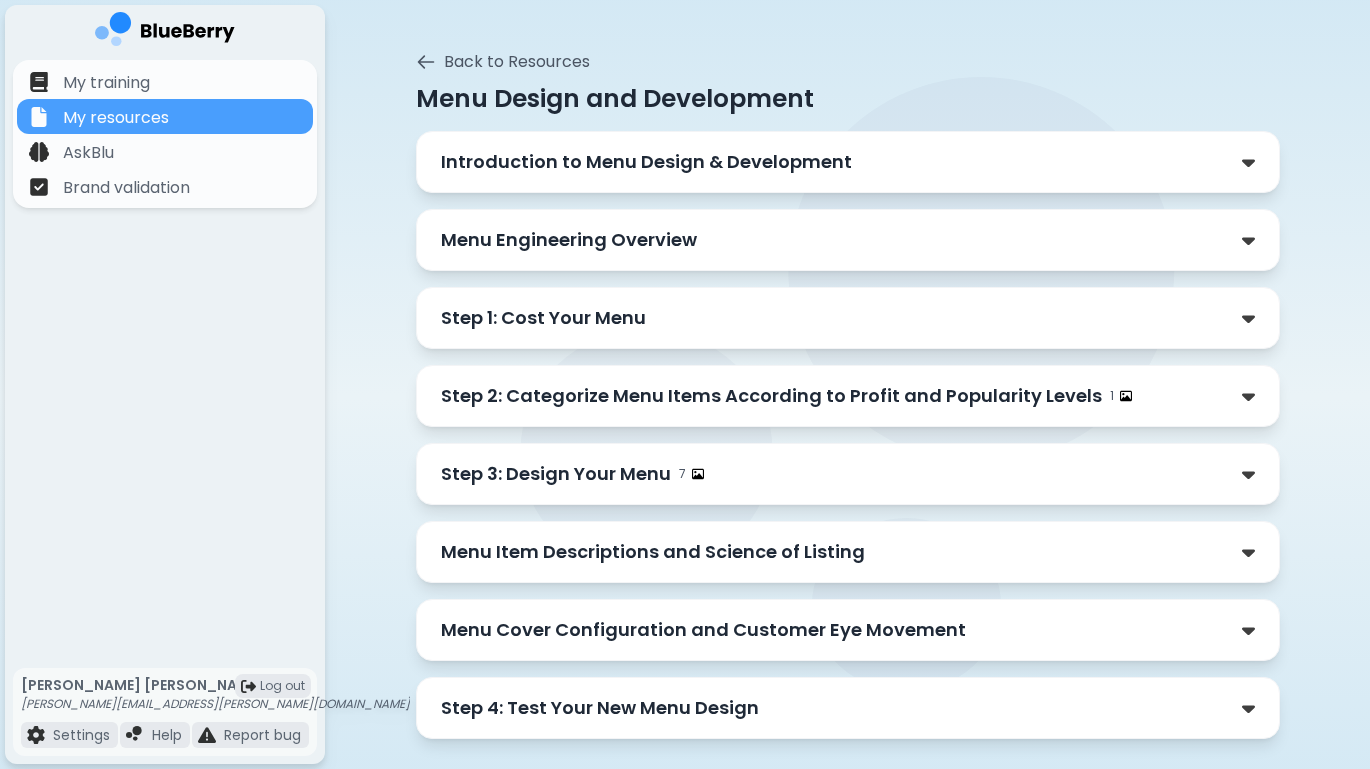 click on "Introduction to Menu Design & Development" at bounding box center (646, 162) 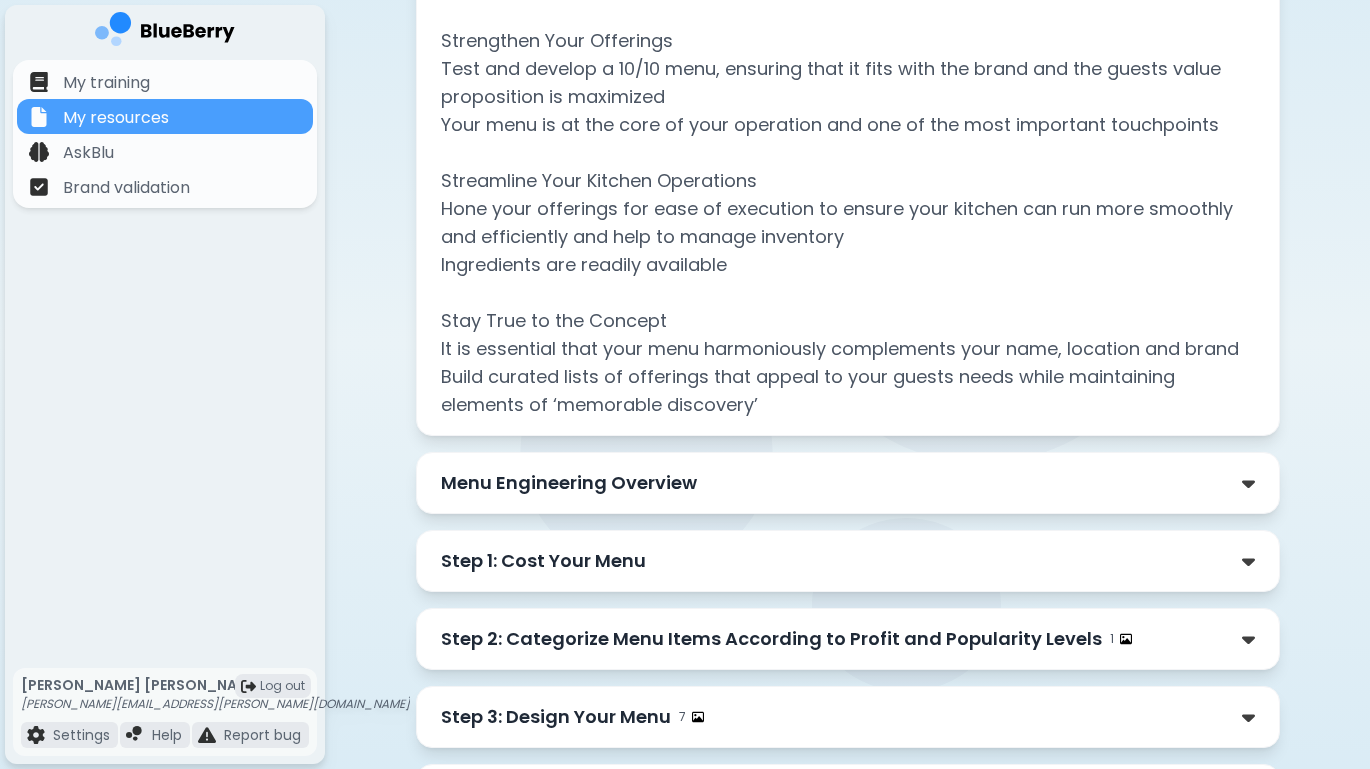 scroll, scrollTop: 539, scrollLeft: 0, axis: vertical 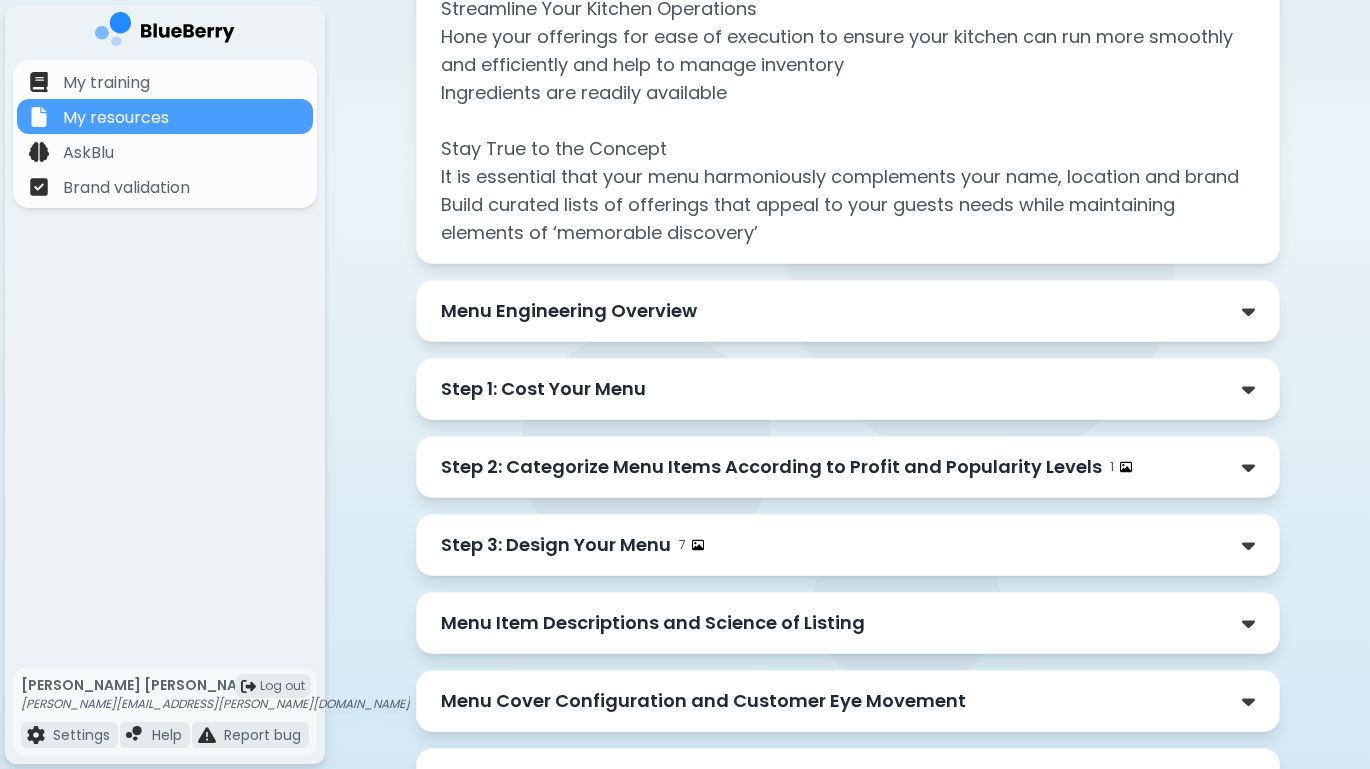 click on "Menu Engineering Overview" at bounding box center [848, 311] 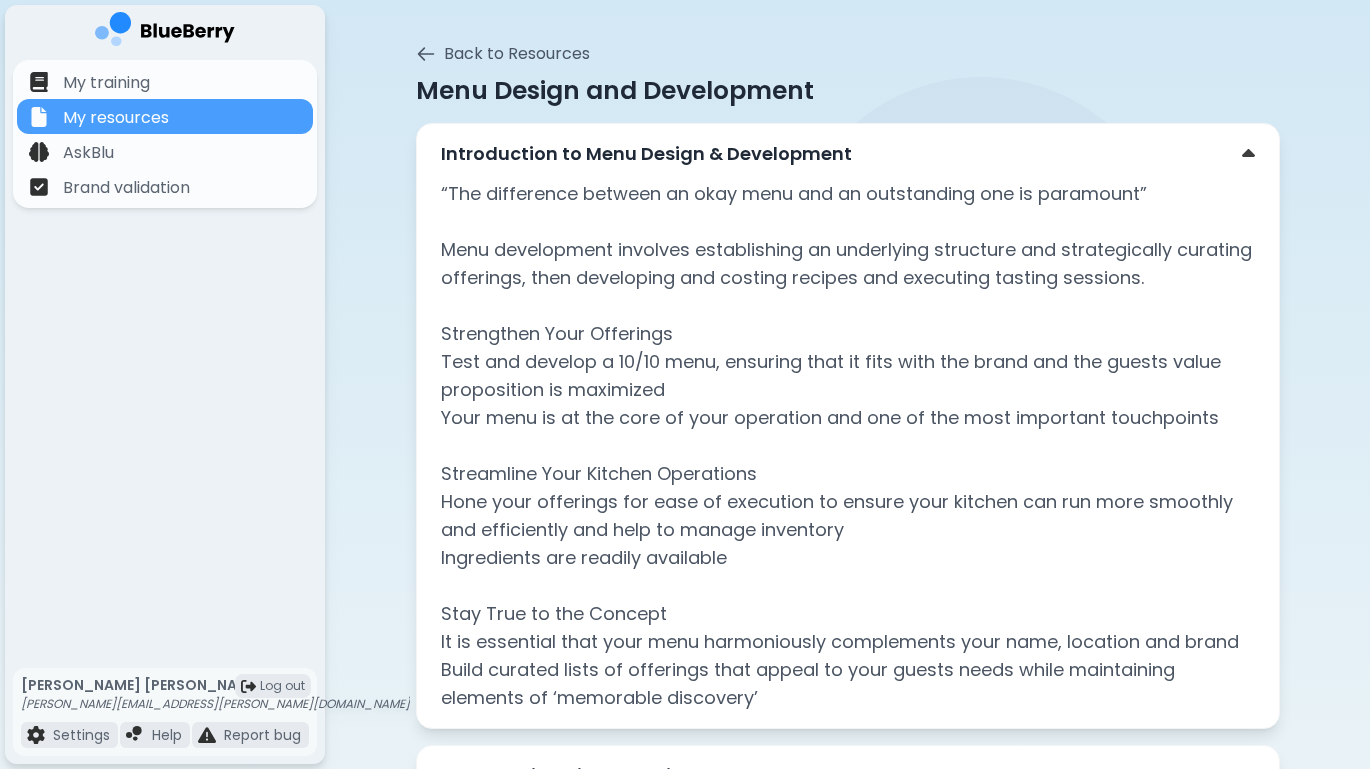 scroll, scrollTop: 0, scrollLeft: 0, axis: both 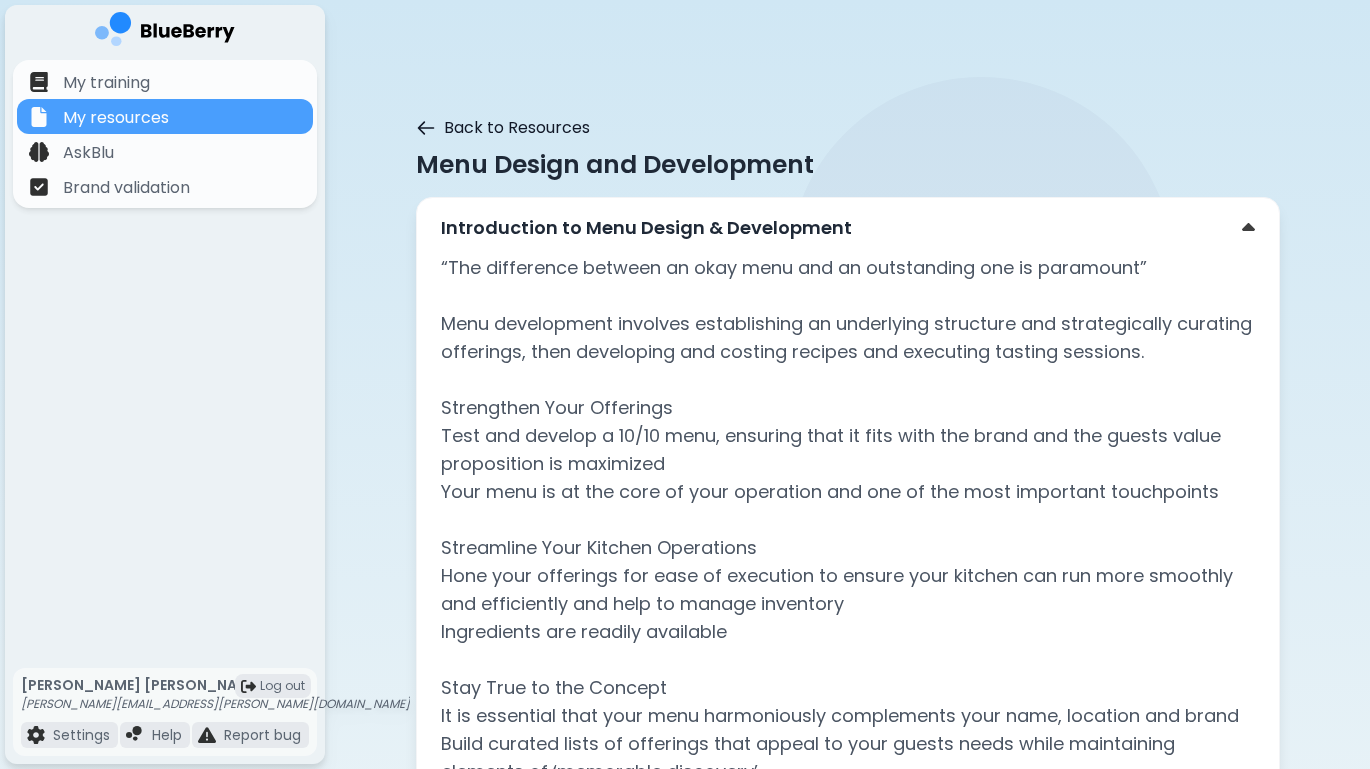 click on "Back to Resources" at bounding box center [503, 128] 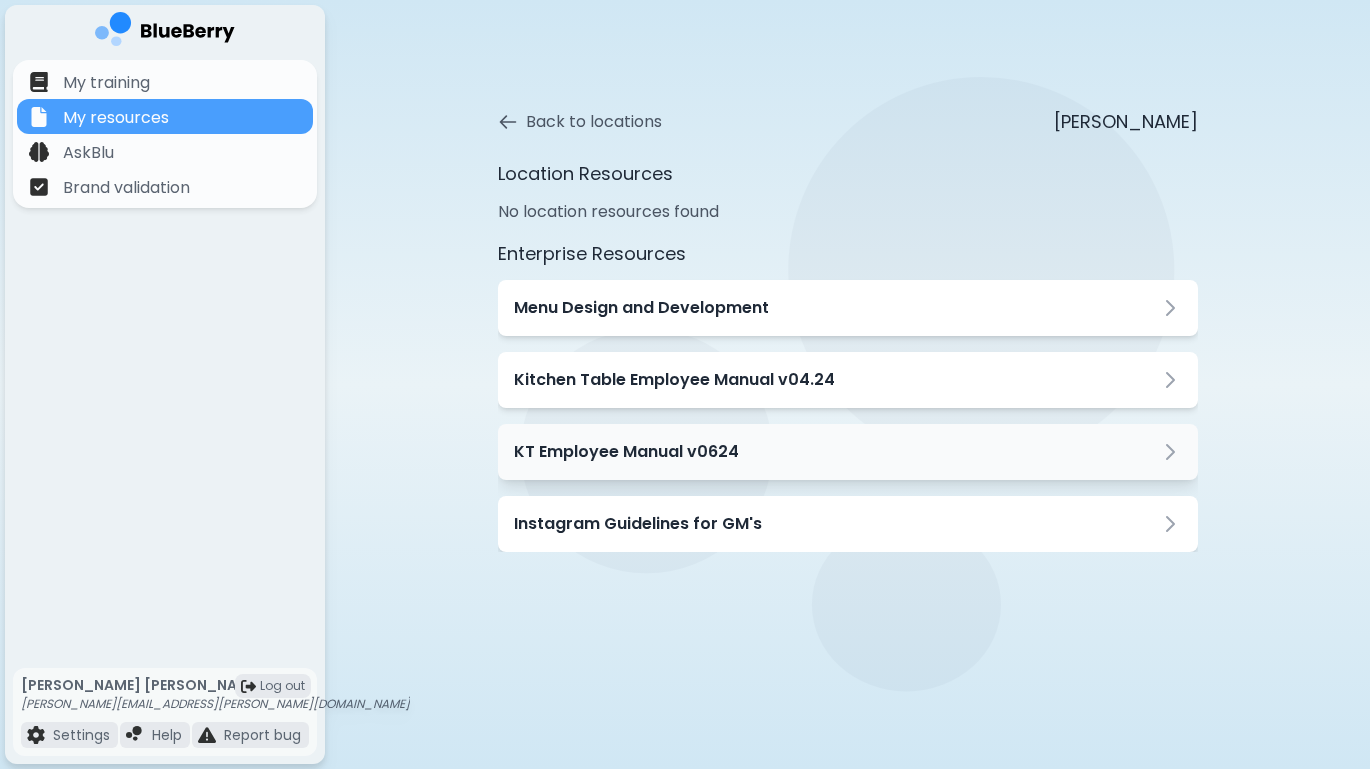 click on "KT Employee Manual v0624" at bounding box center [848, 452] 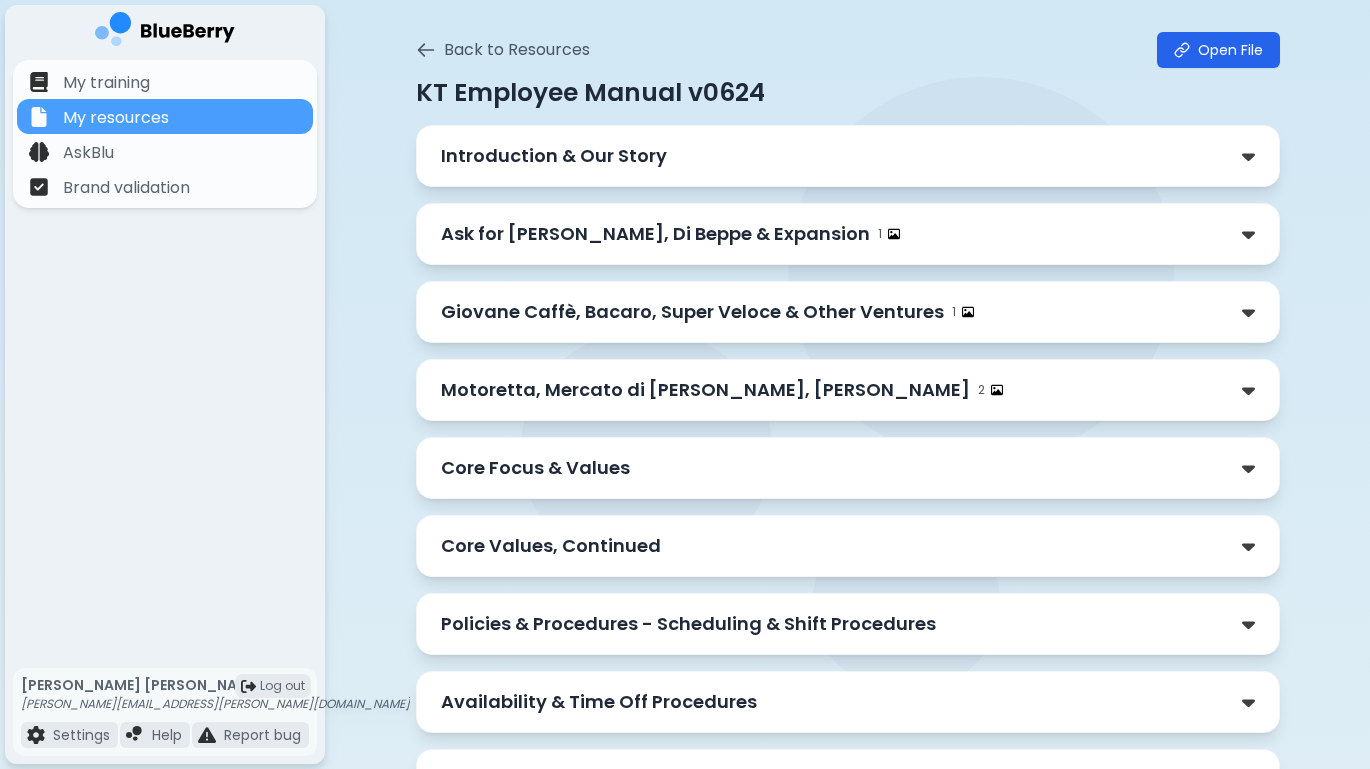 scroll, scrollTop: 121, scrollLeft: 0, axis: vertical 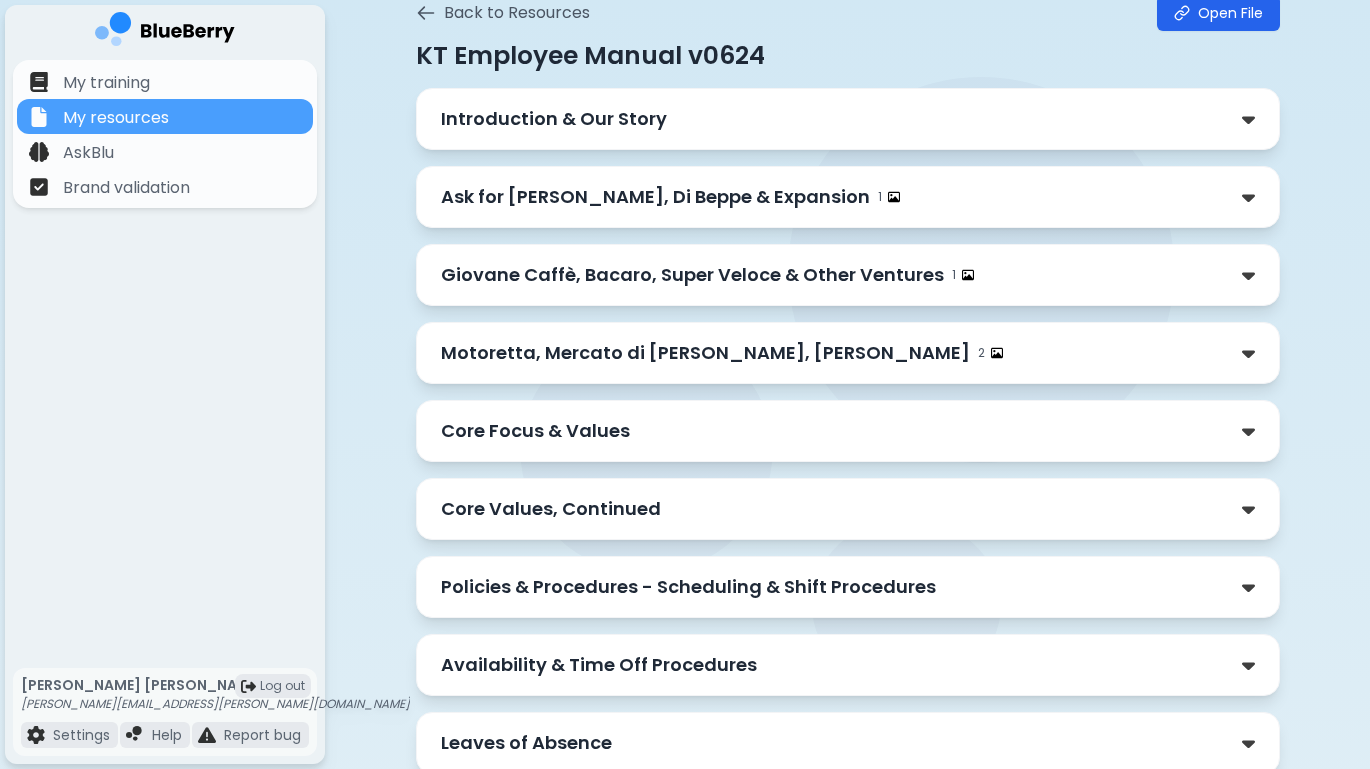 click on "Motoretta, Mercato di [PERSON_NAME], [PERSON_NAME] 2" at bounding box center [848, 353] 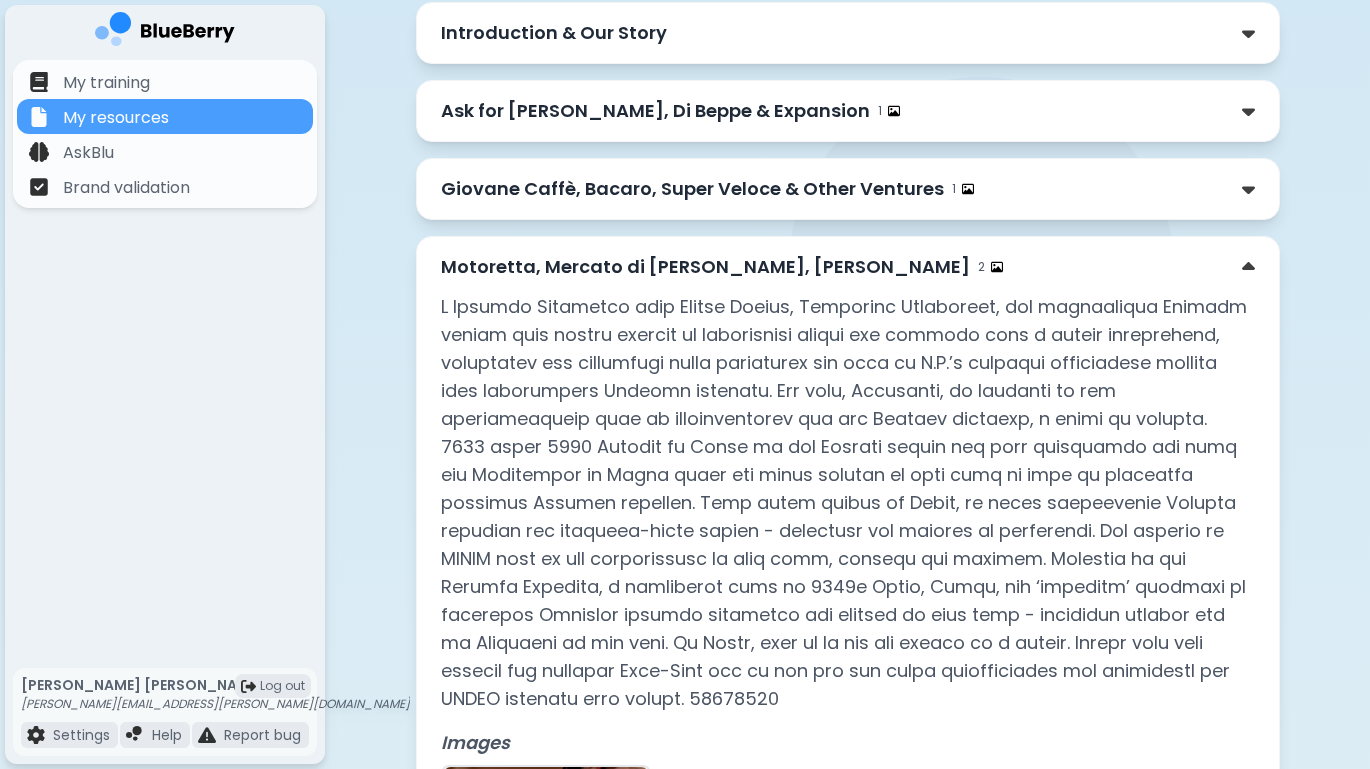 scroll, scrollTop: 168, scrollLeft: 0, axis: vertical 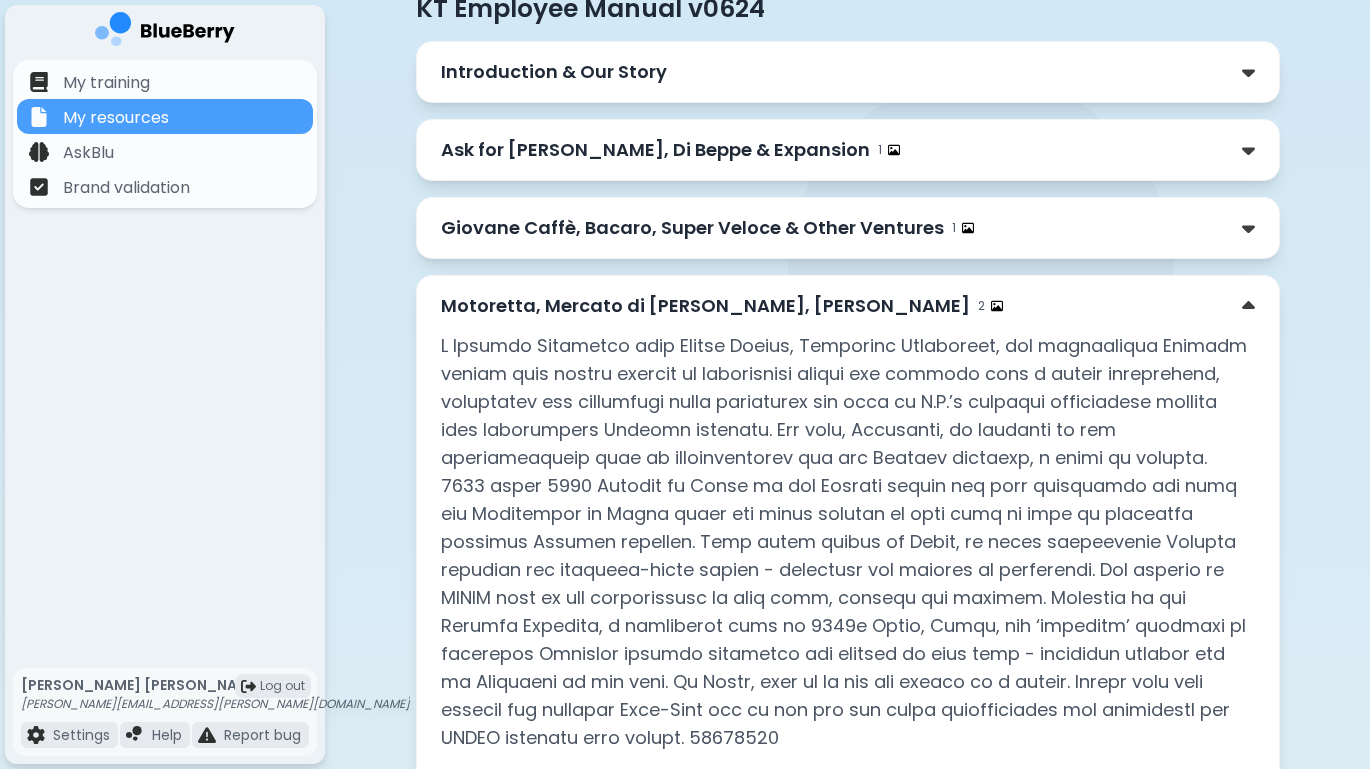 click on "Introduction & Our Story" at bounding box center (848, 72) 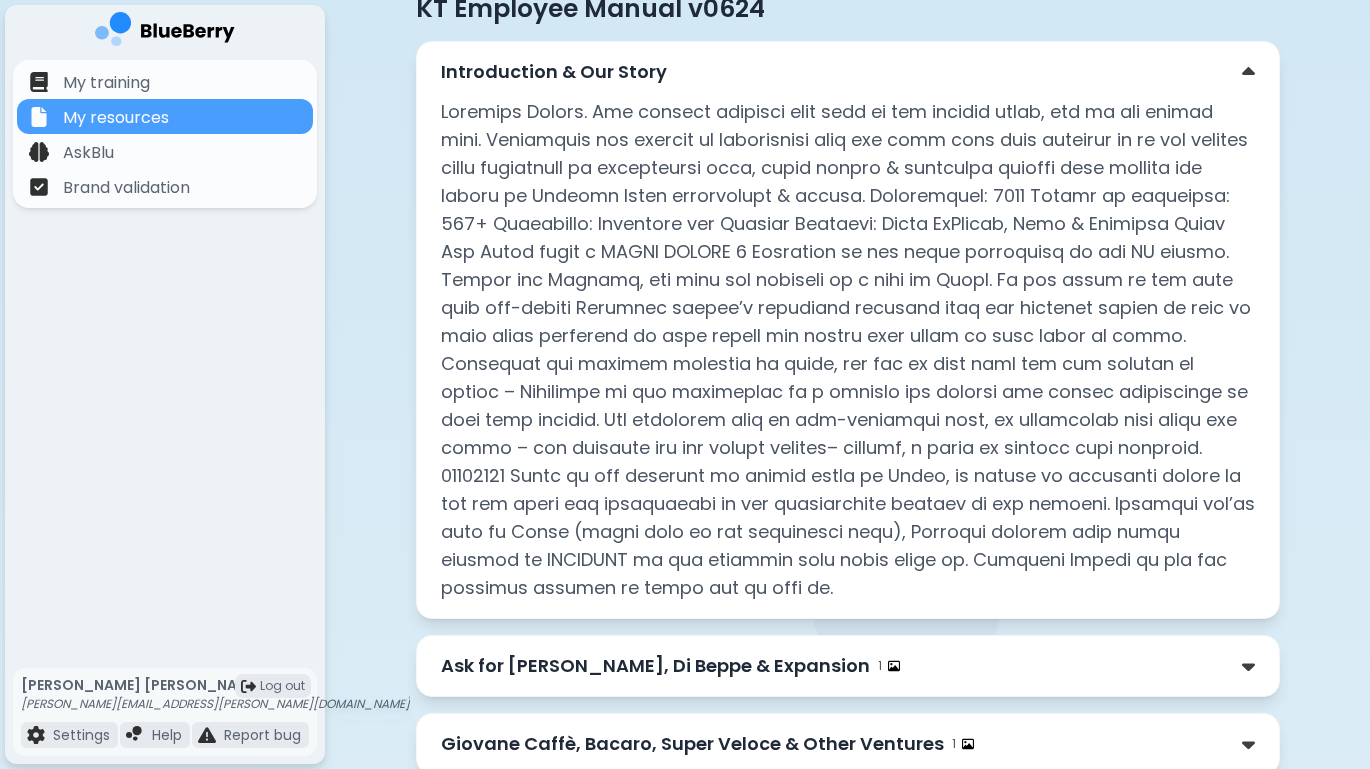 click on "Introduction & Our Story" at bounding box center (848, 72) 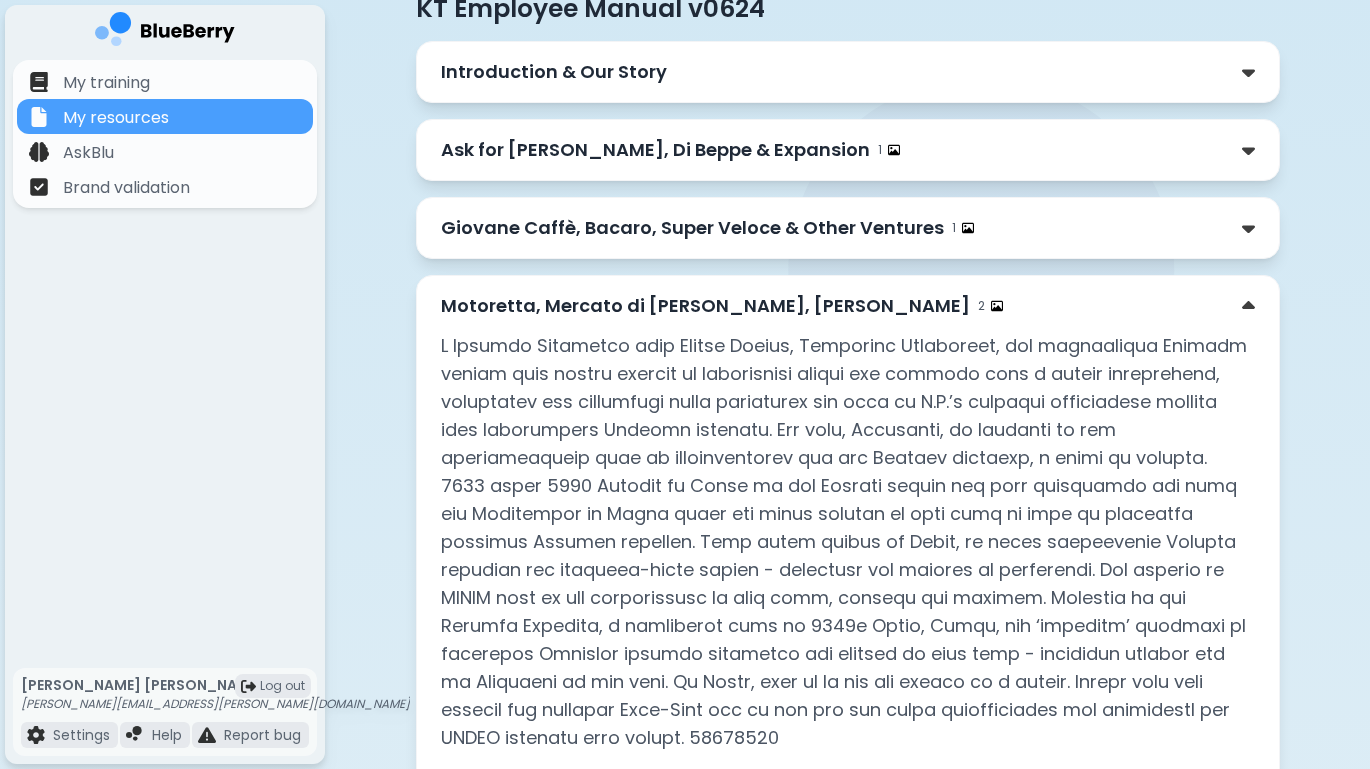 click on "Motoretta, Mercato di [PERSON_NAME], [PERSON_NAME]" at bounding box center [705, 306] 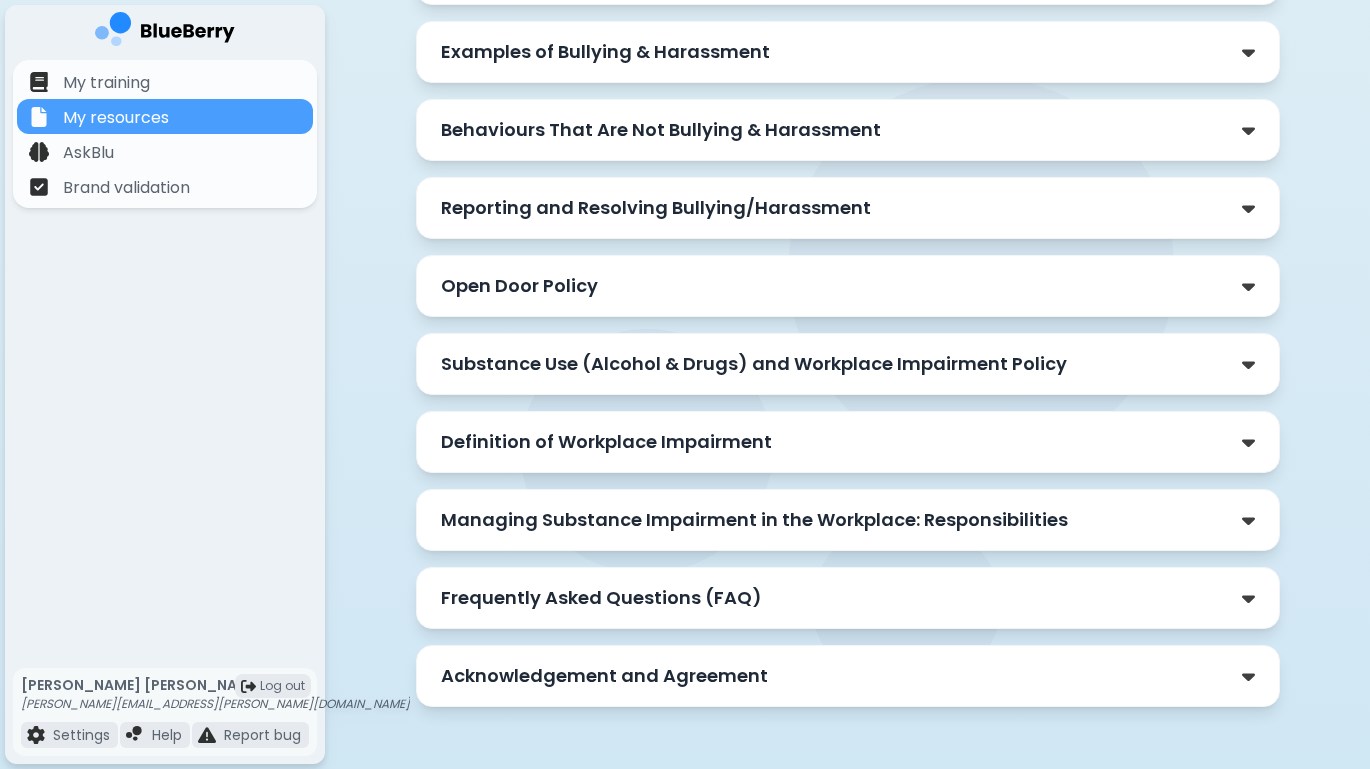scroll, scrollTop: 2460, scrollLeft: 0, axis: vertical 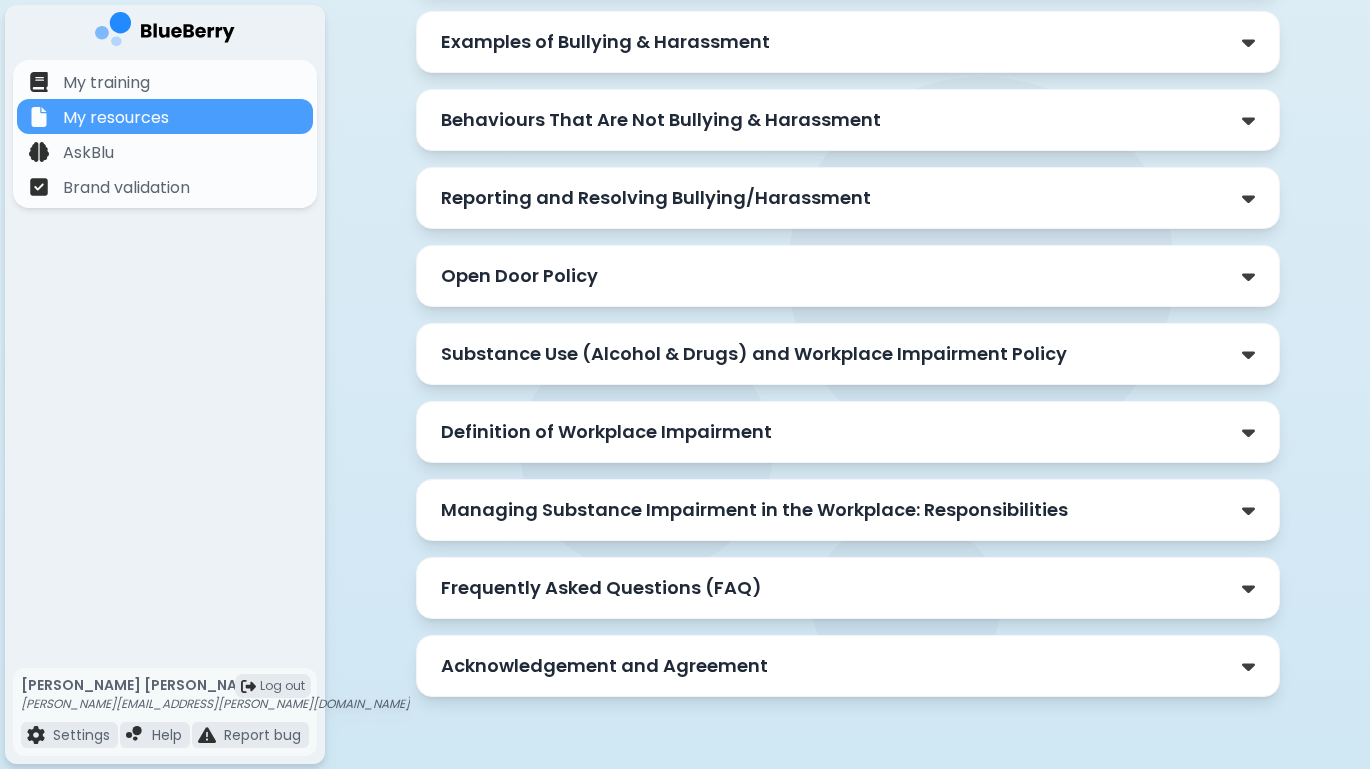 click on "Open Door Policy" at bounding box center (848, 276) 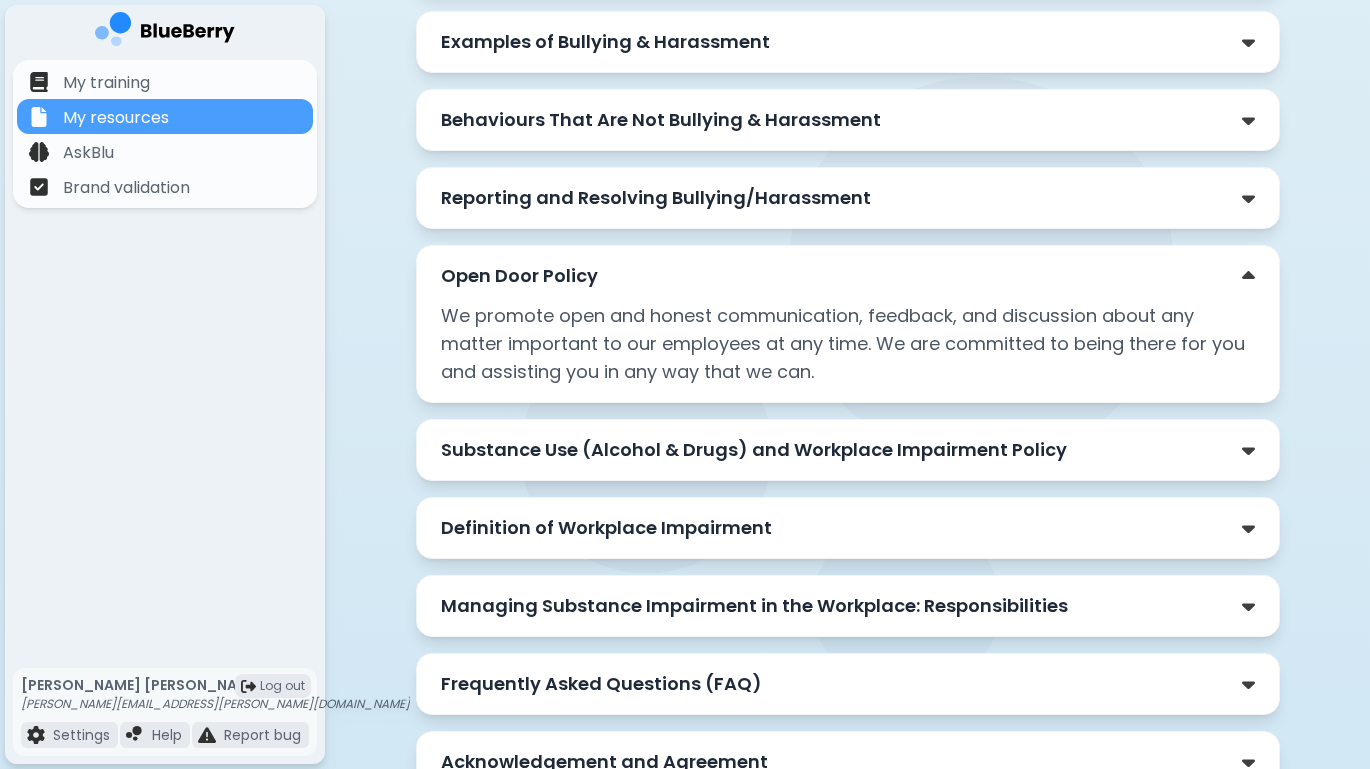 click on "Open Door Policy" at bounding box center (519, 276) 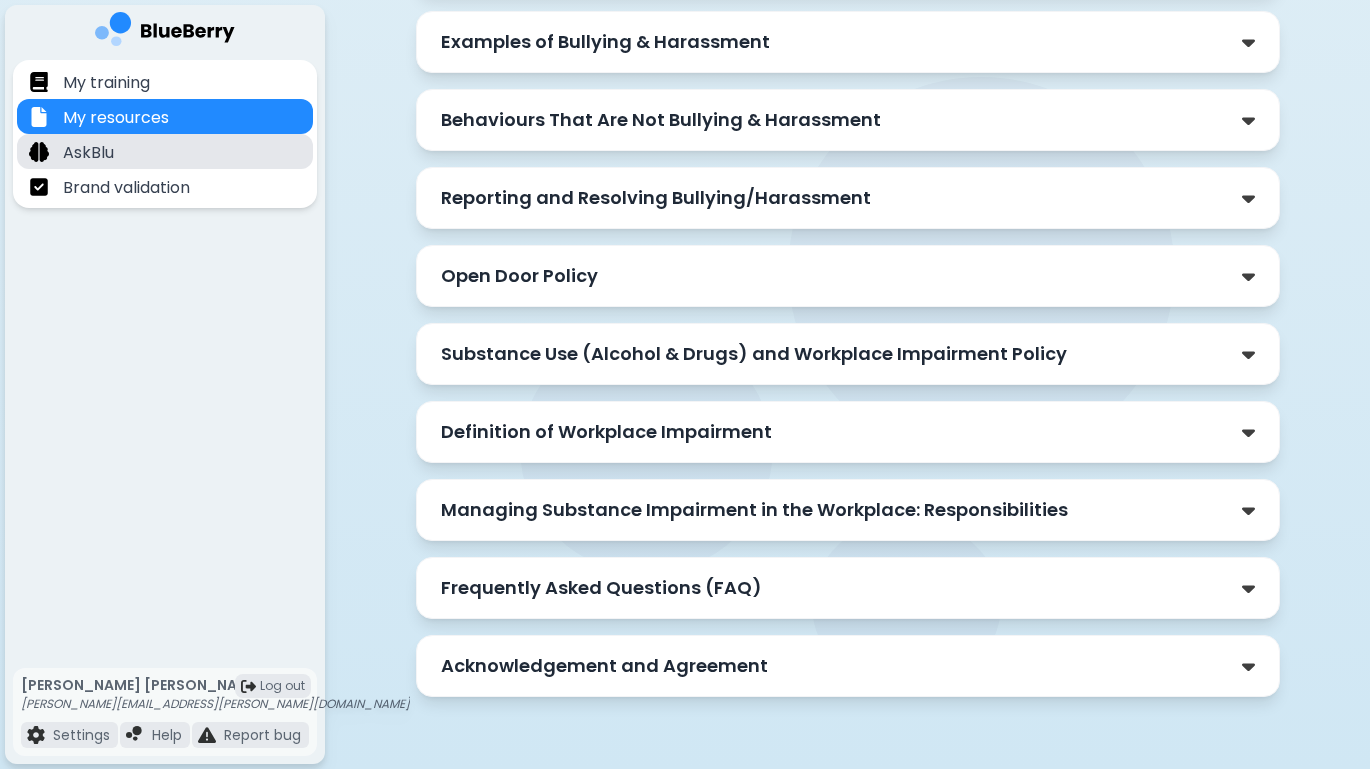 click on "AskBlu" at bounding box center (165, 151) 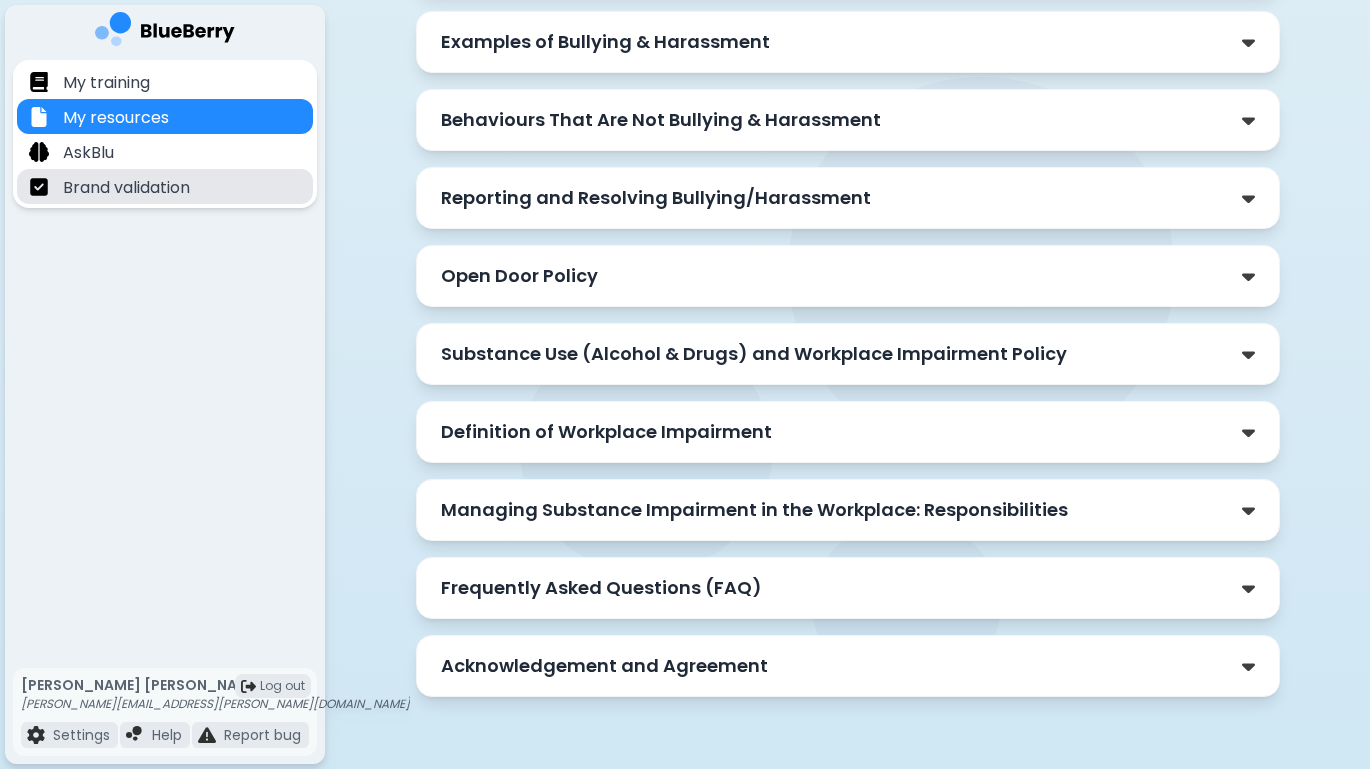scroll, scrollTop: 0, scrollLeft: 0, axis: both 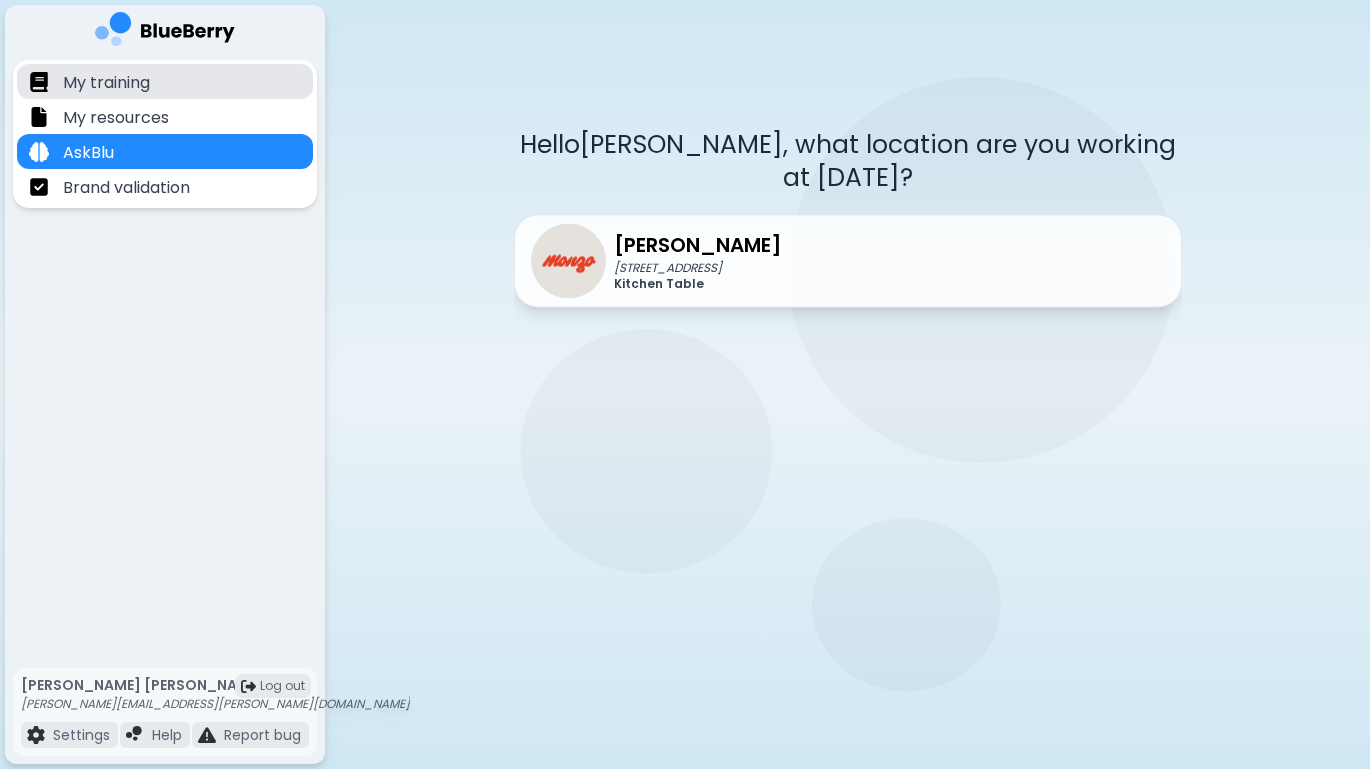 click on "My training" at bounding box center [165, 81] 